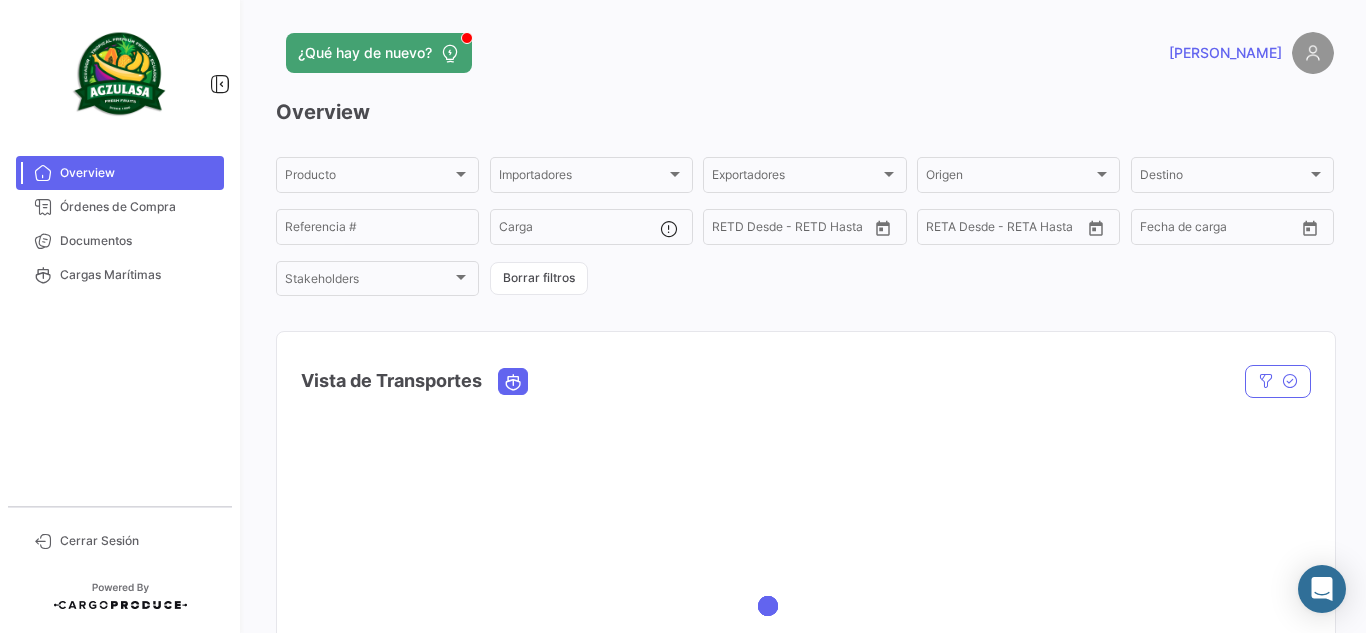 scroll, scrollTop: 0, scrollLeft: 0, axis: both 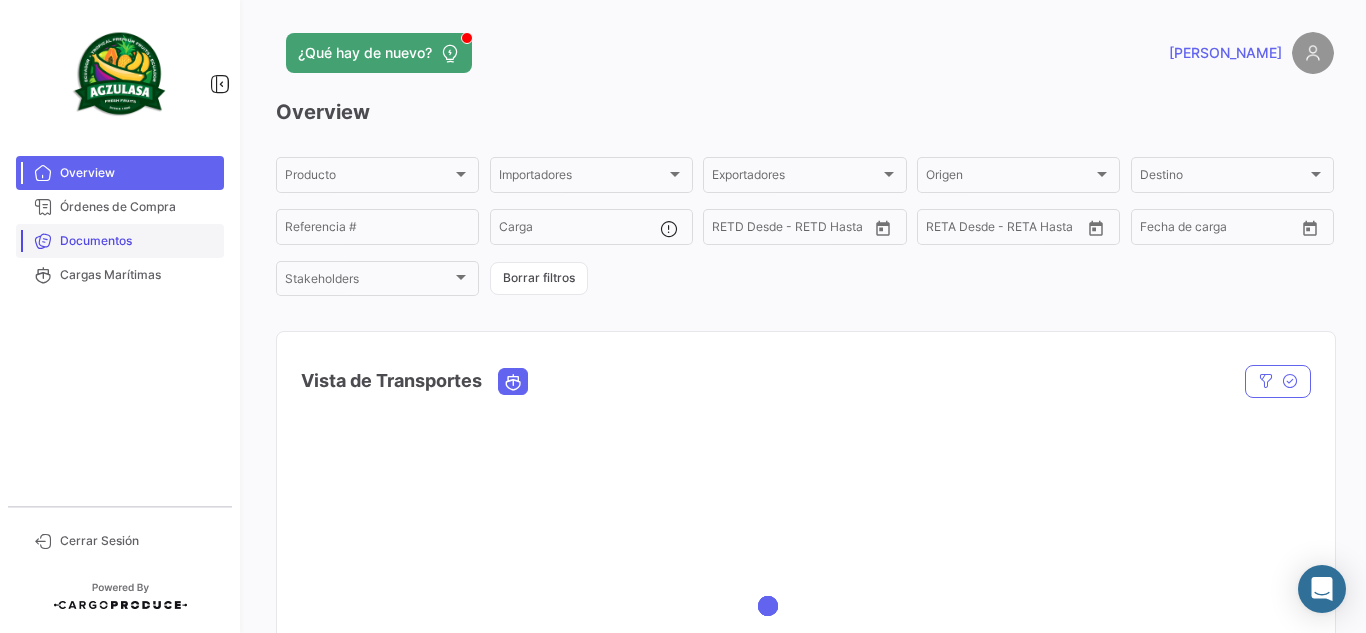 click on "Documentos" at bounding box center [138, 241] 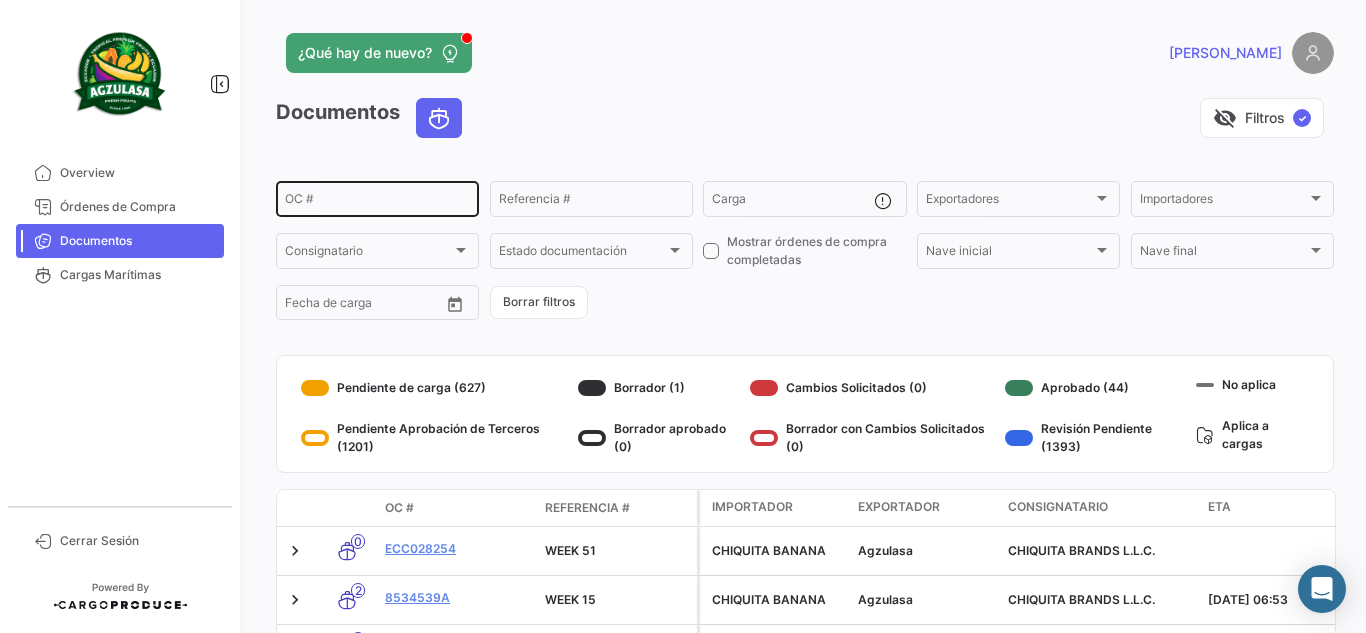 click on "OC #" at bounding box center [377, 202] 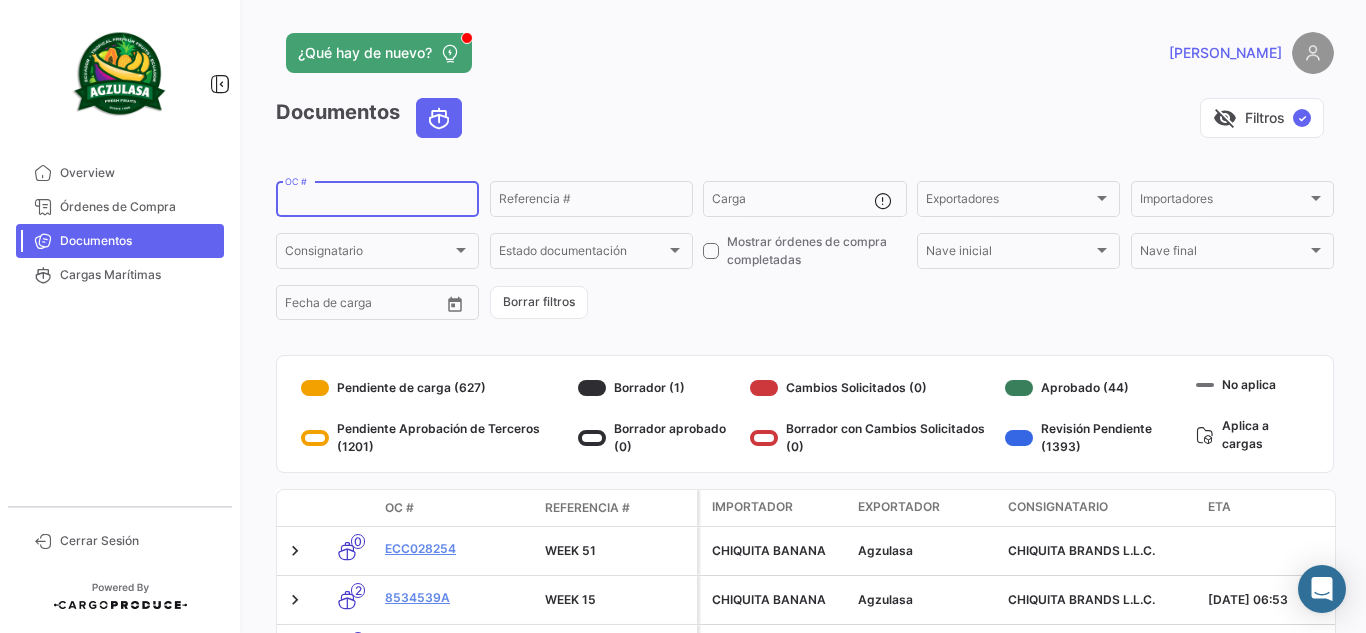 paste on "6425127600" 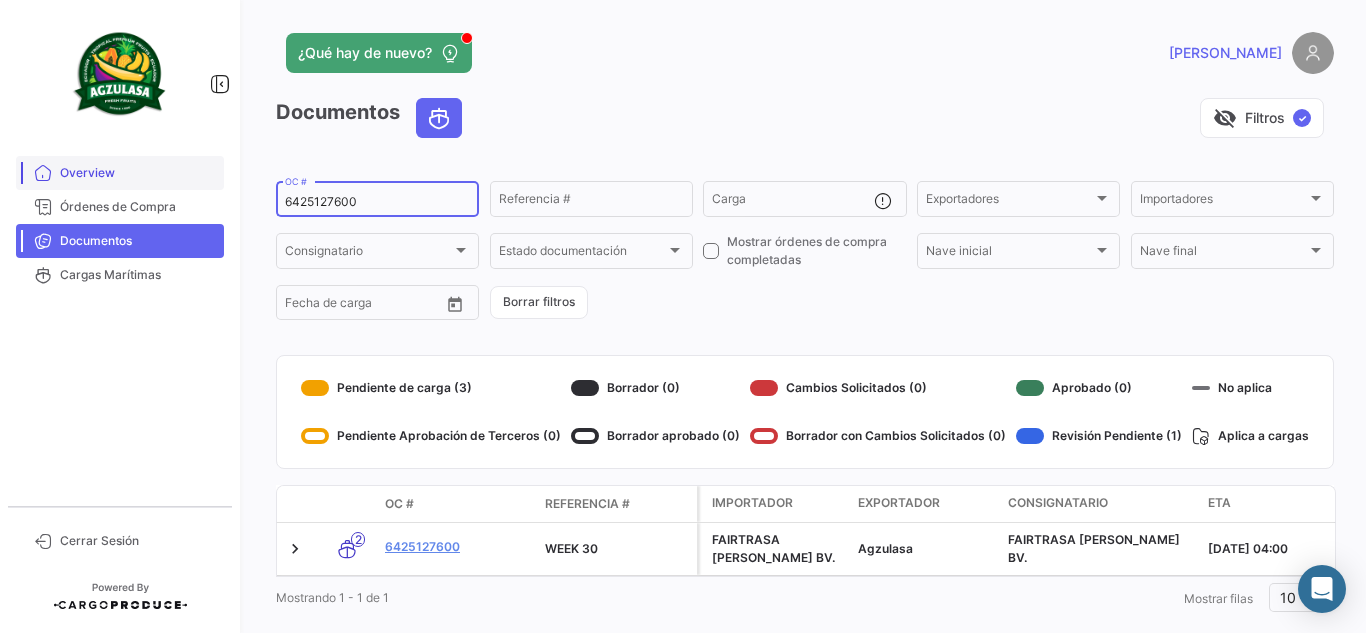 drag, startPoint x: 80, startPoint y: 185, endPoint x: 57, endPoint y: 184, distance: 23.021729 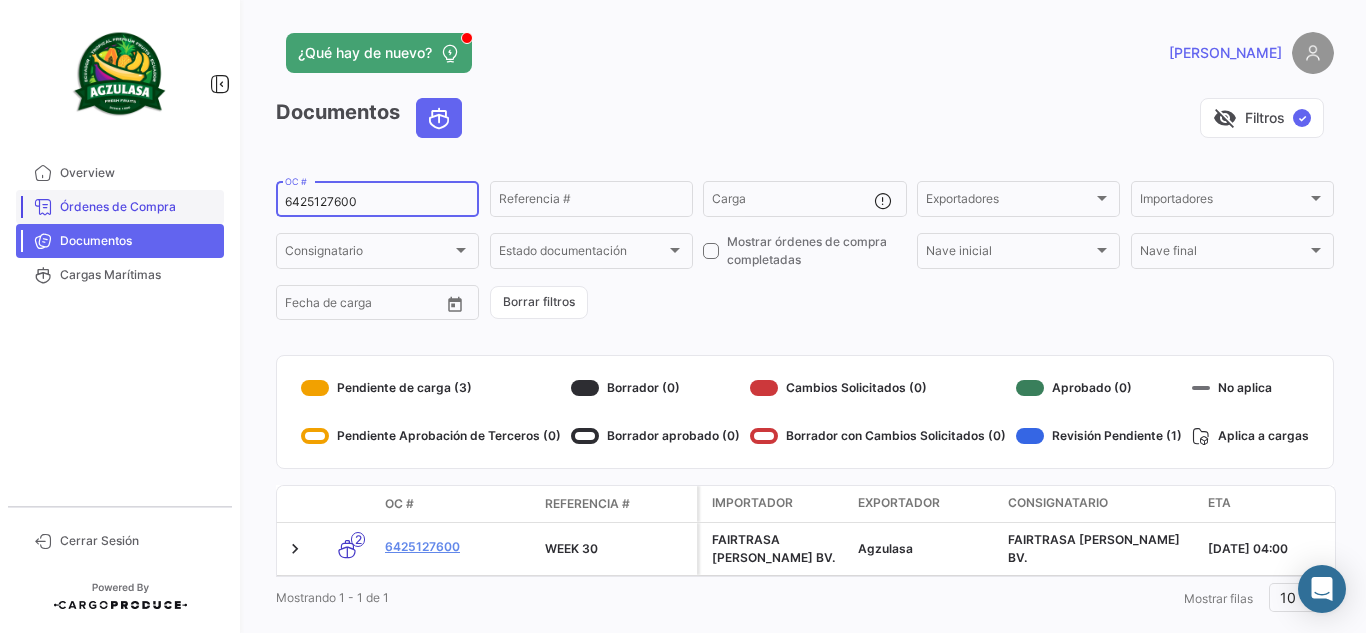 paste on "GQL0406345" 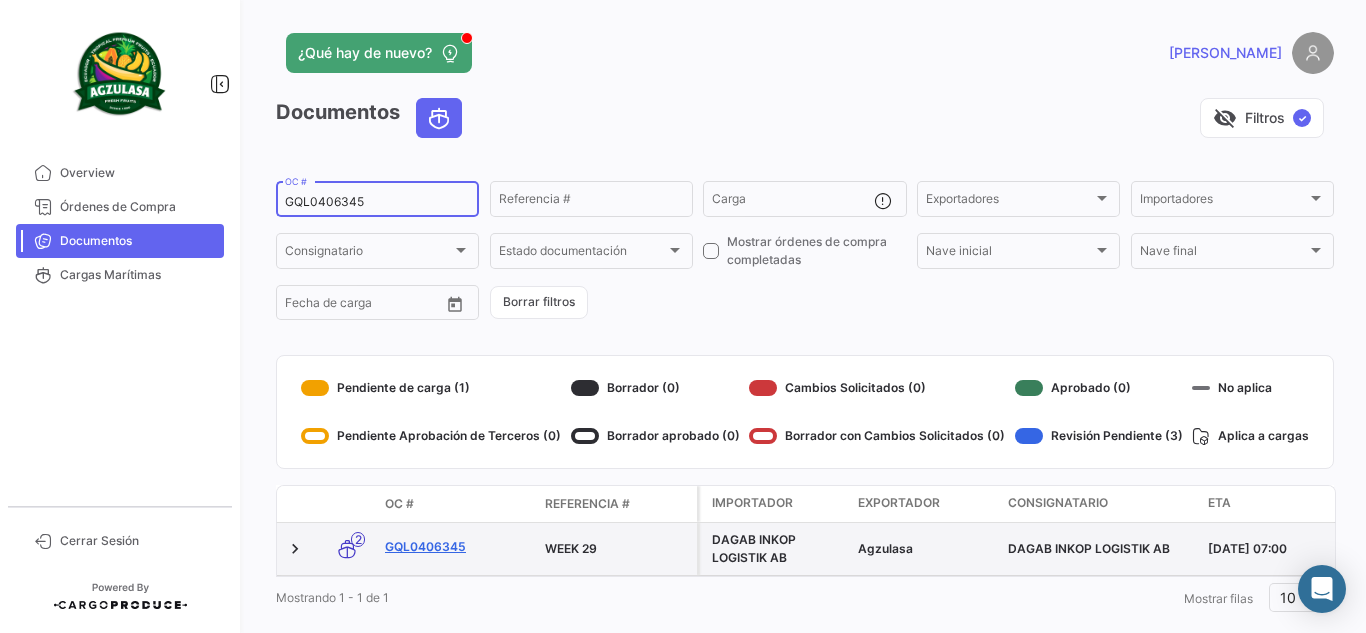 type on "GQL0406345" 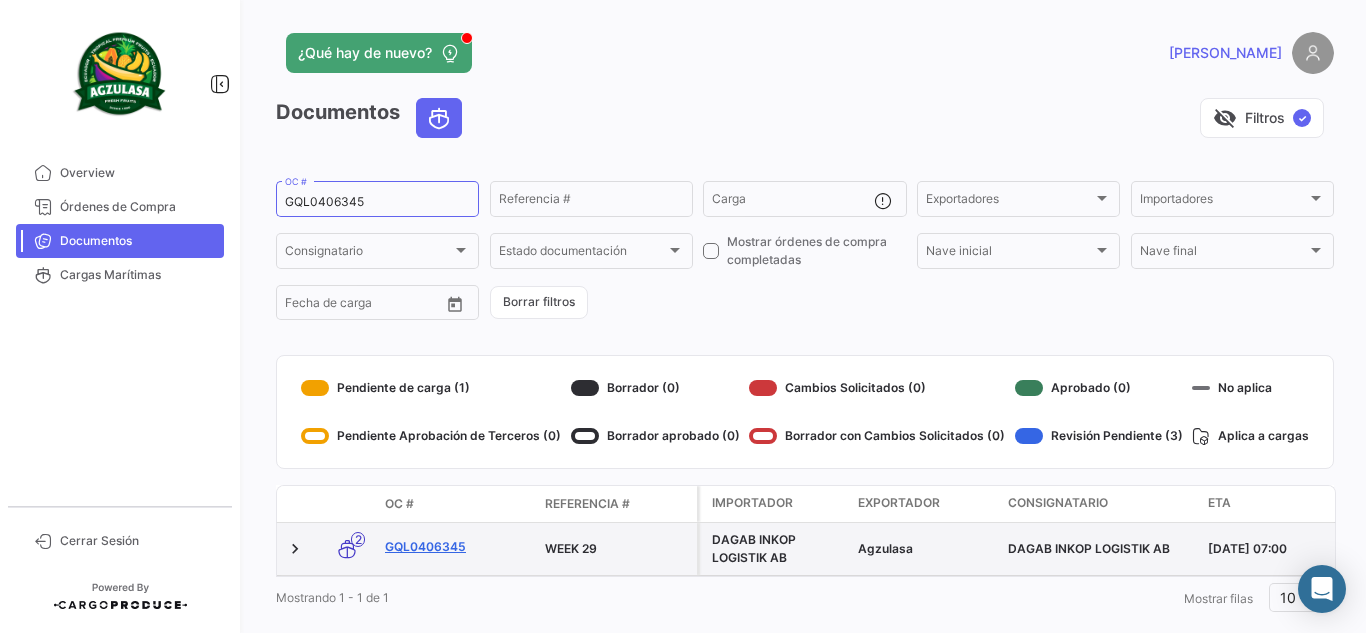 click on "GQL0406345" 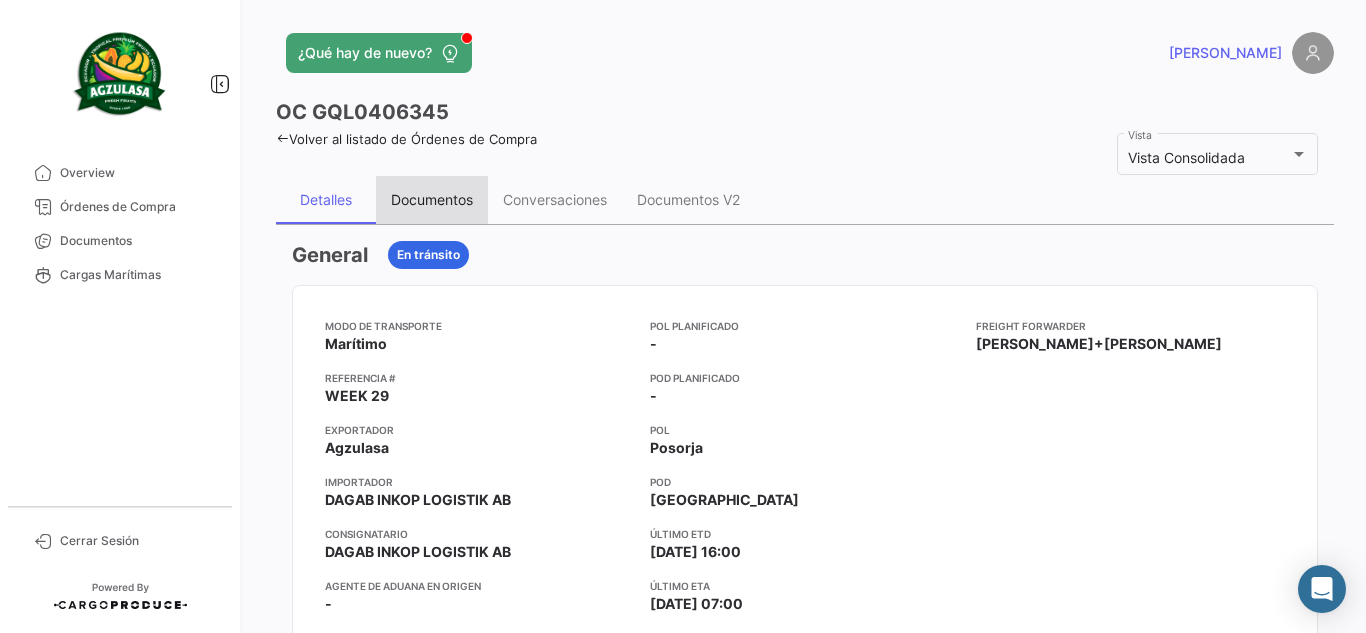click on "Documentos" at bounding box center (432, 199) 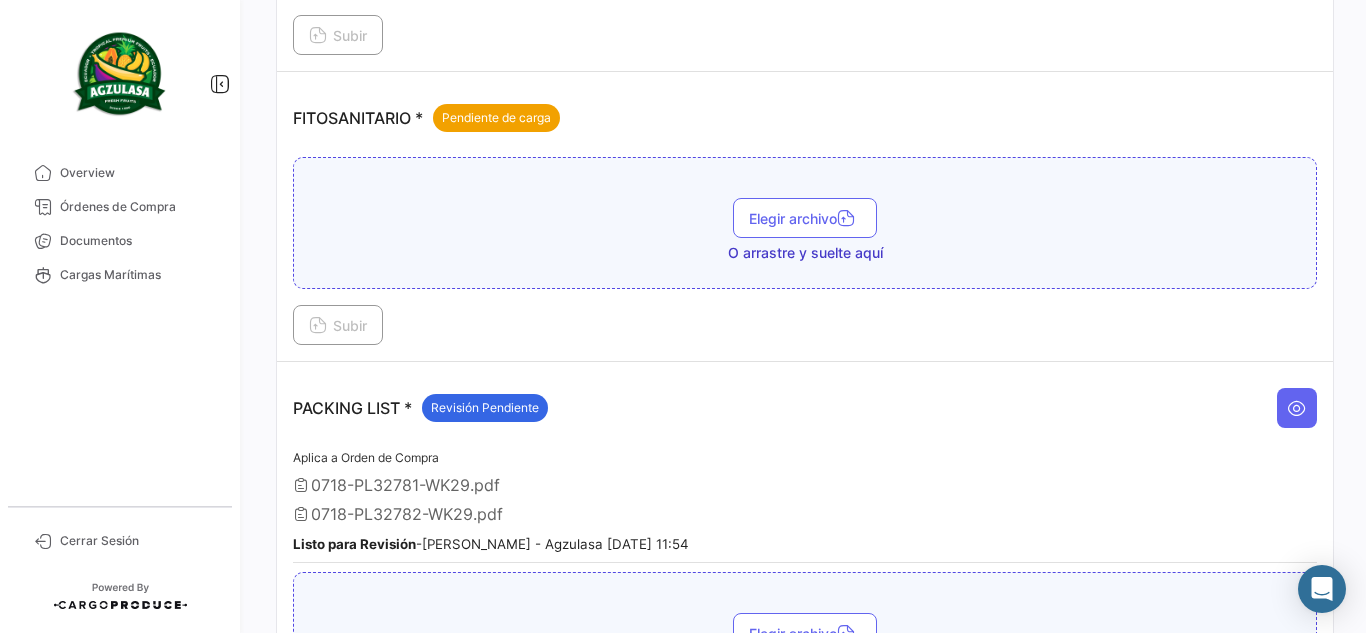 scroll, scrollTop: 1000, scrollLeft: 0, axis: vertical 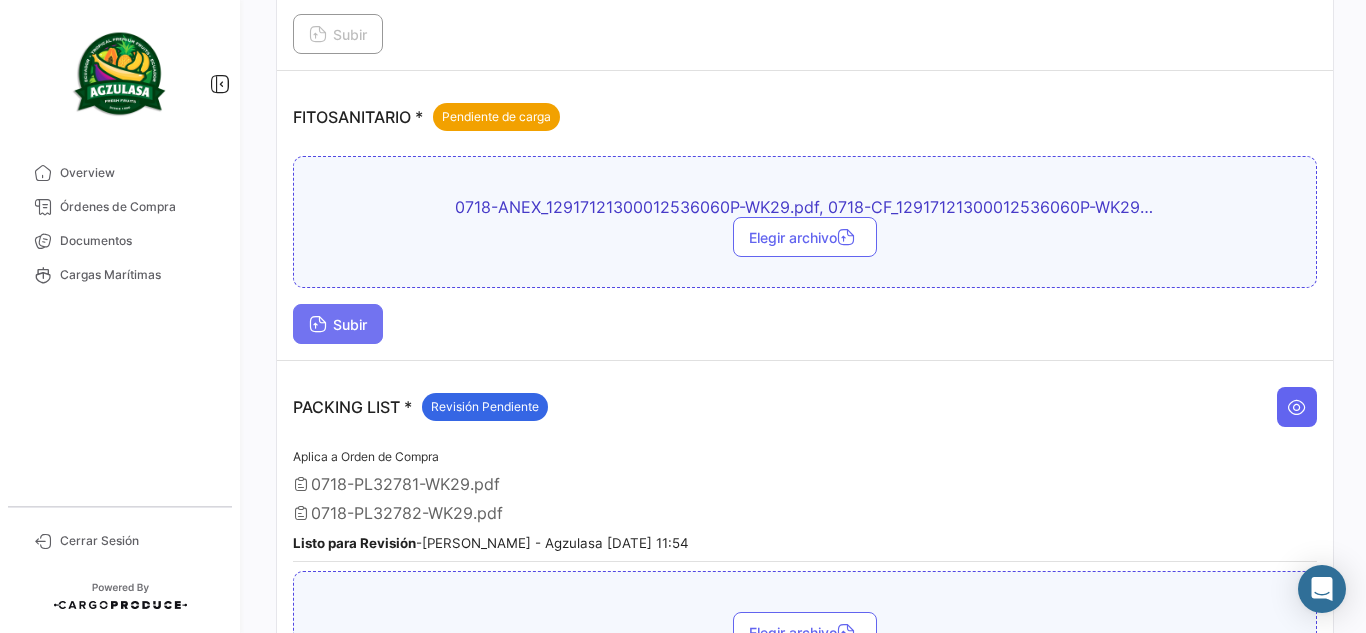 click on "Subir" at bounding box center (338, 324) 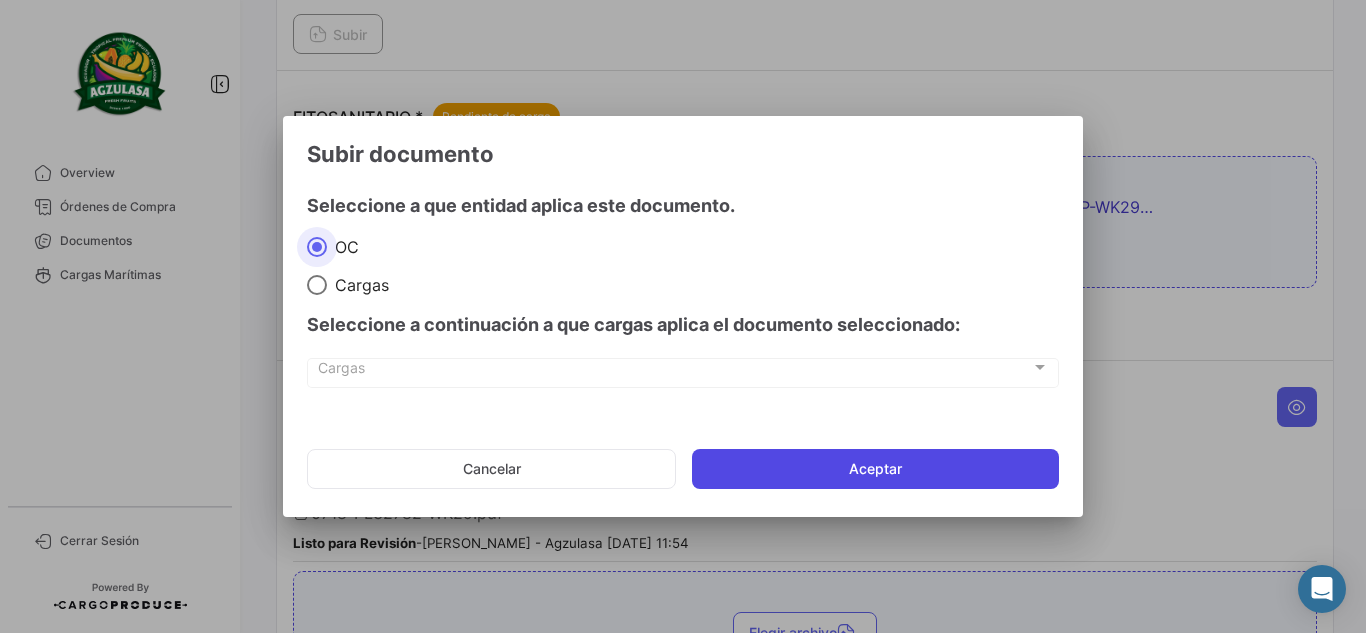 click on "Aceptar" 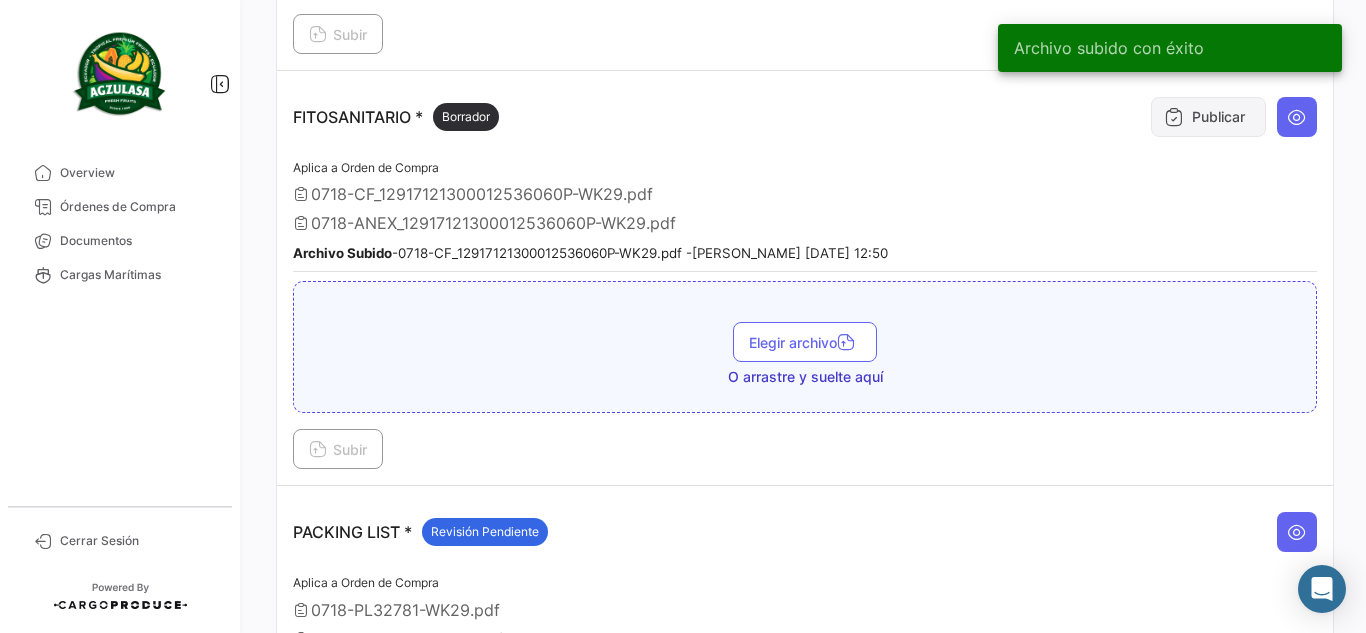 click on "Publicar" at bounding box center (1208, 117) 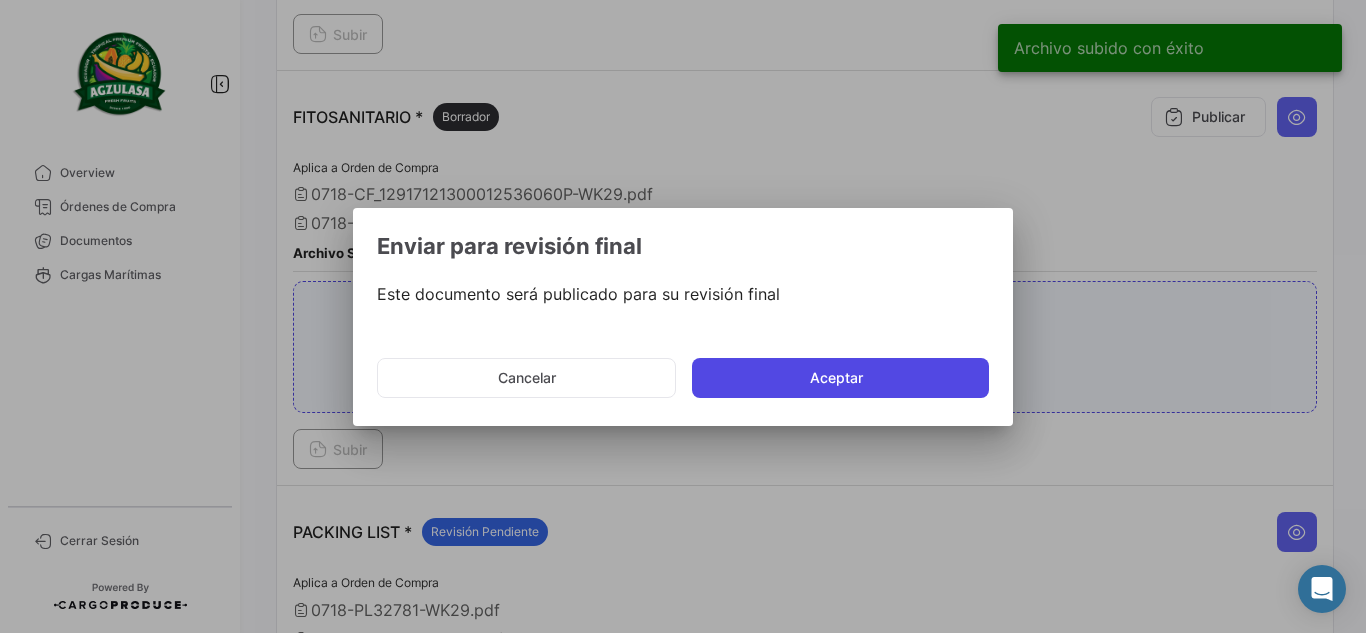 click on "Aceptar" 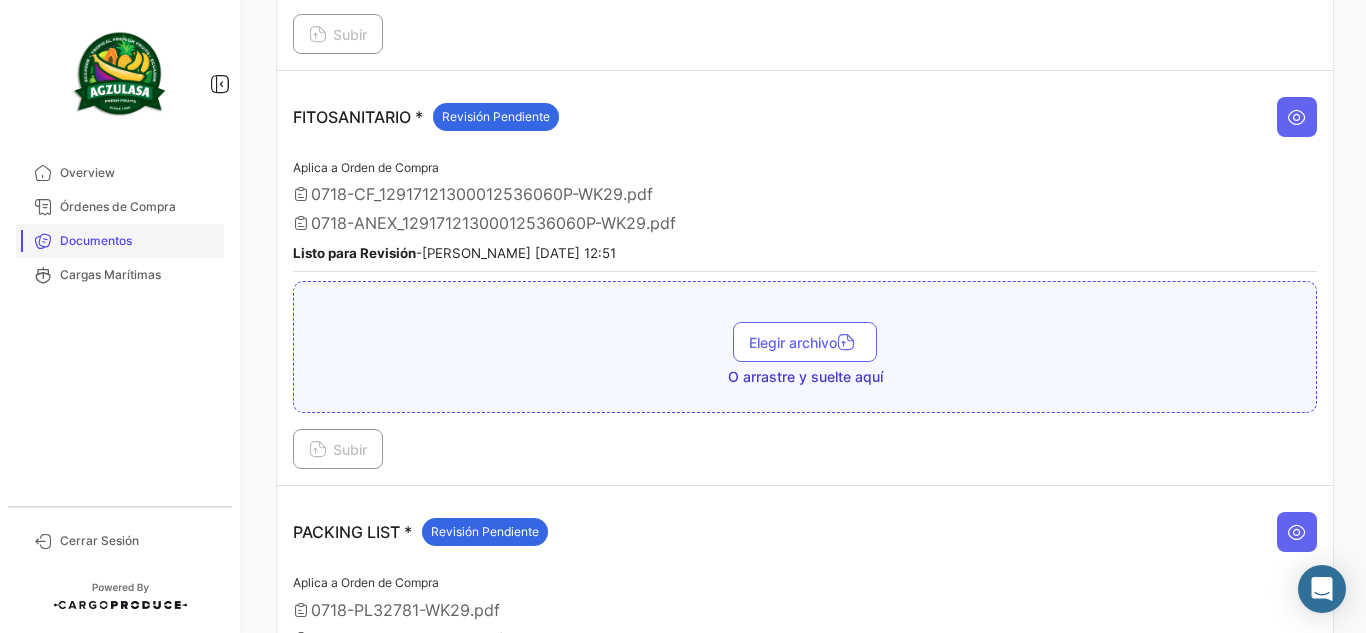 click on "Documentos" at bounding box center (138, 241) 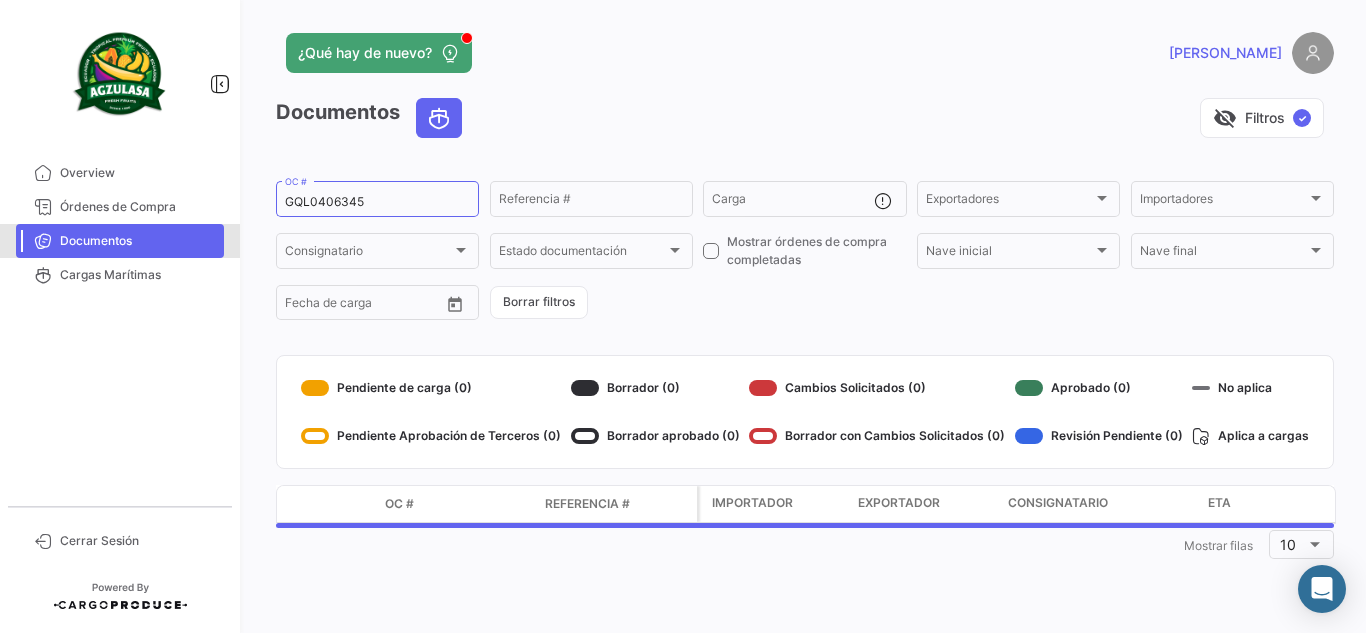 scroll, scrollTop: 0, scrollLeft: 0, axis: both 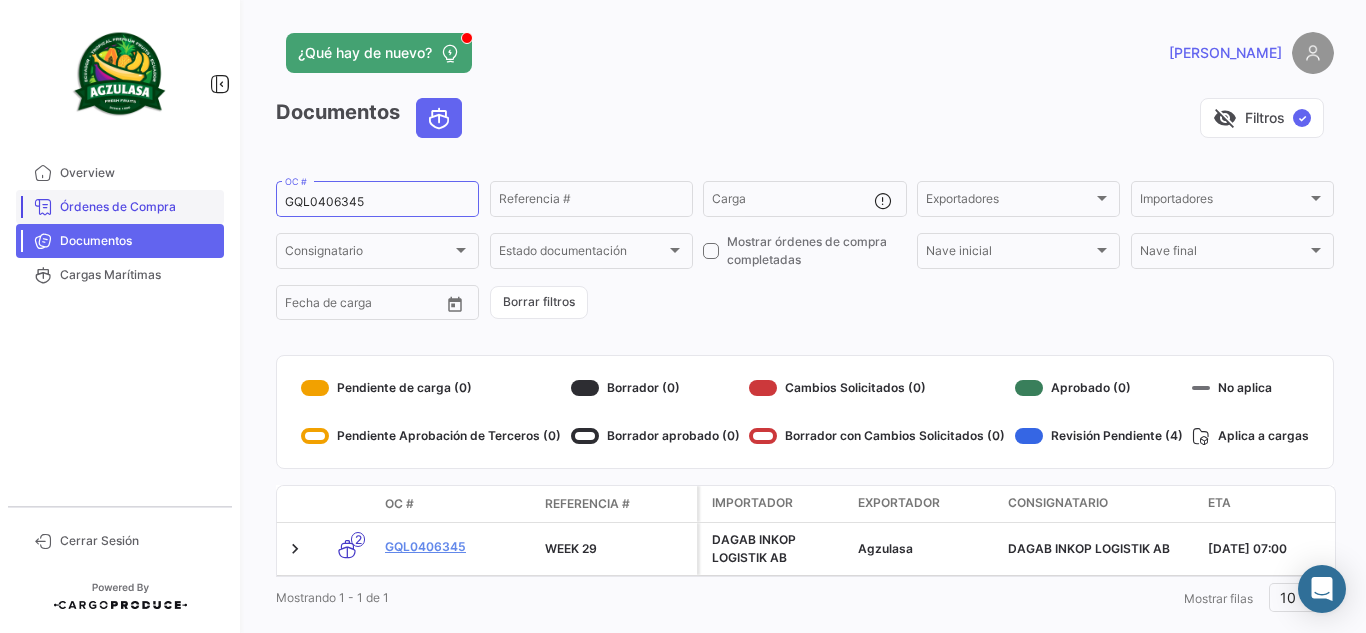 drag, startPoint x: 403, startPoint y: 187, endPoint x: 204, endPoint y: 194, distance: 199.12308 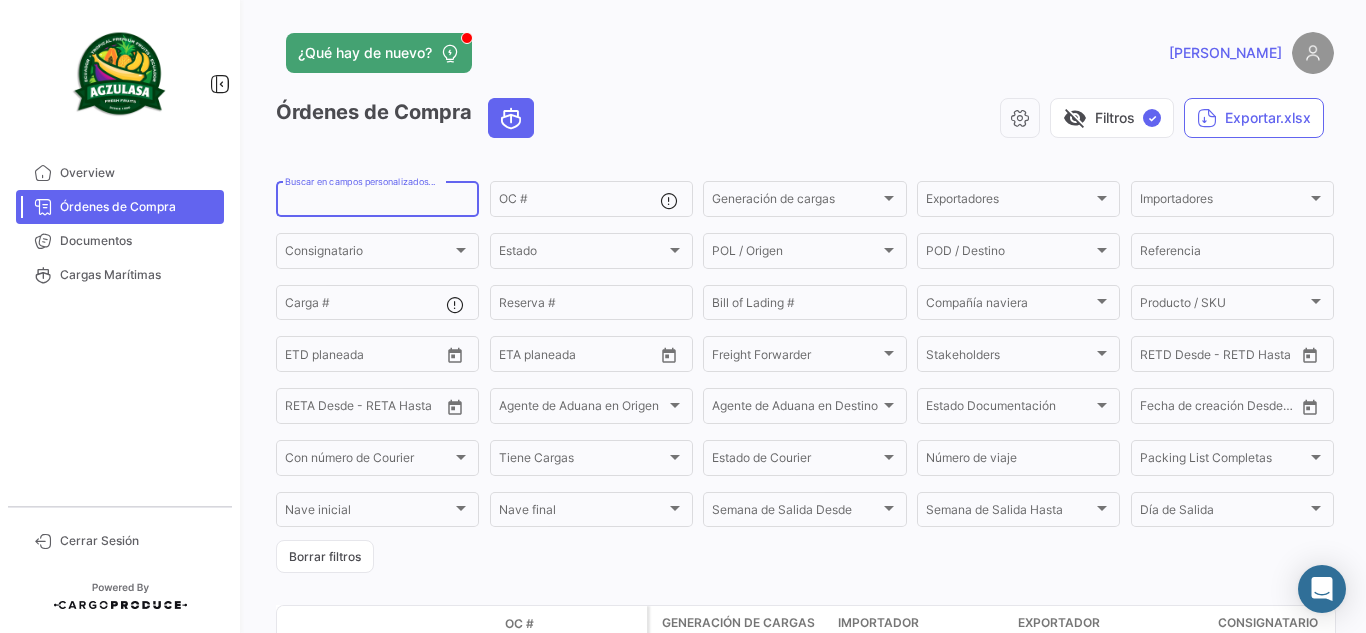 click on "Buscar en campos personalizados..." at bounding box center (377, 202) 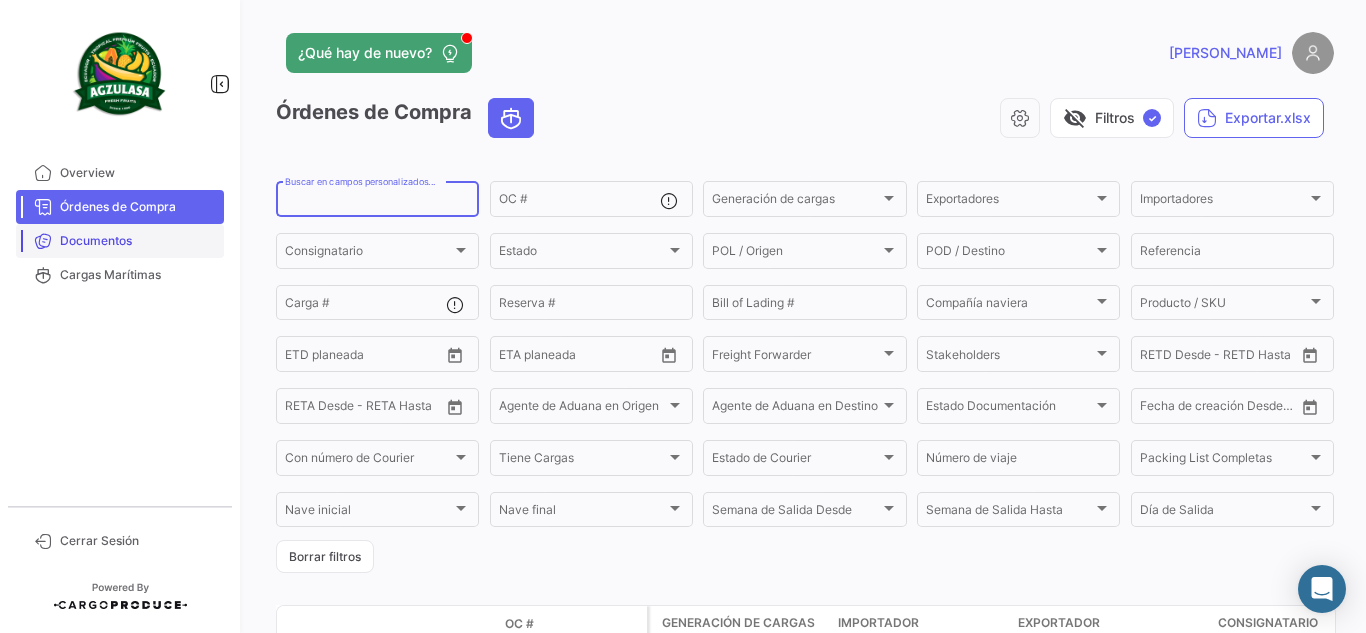 click on "Documentos" at bounding box center [138, 241] 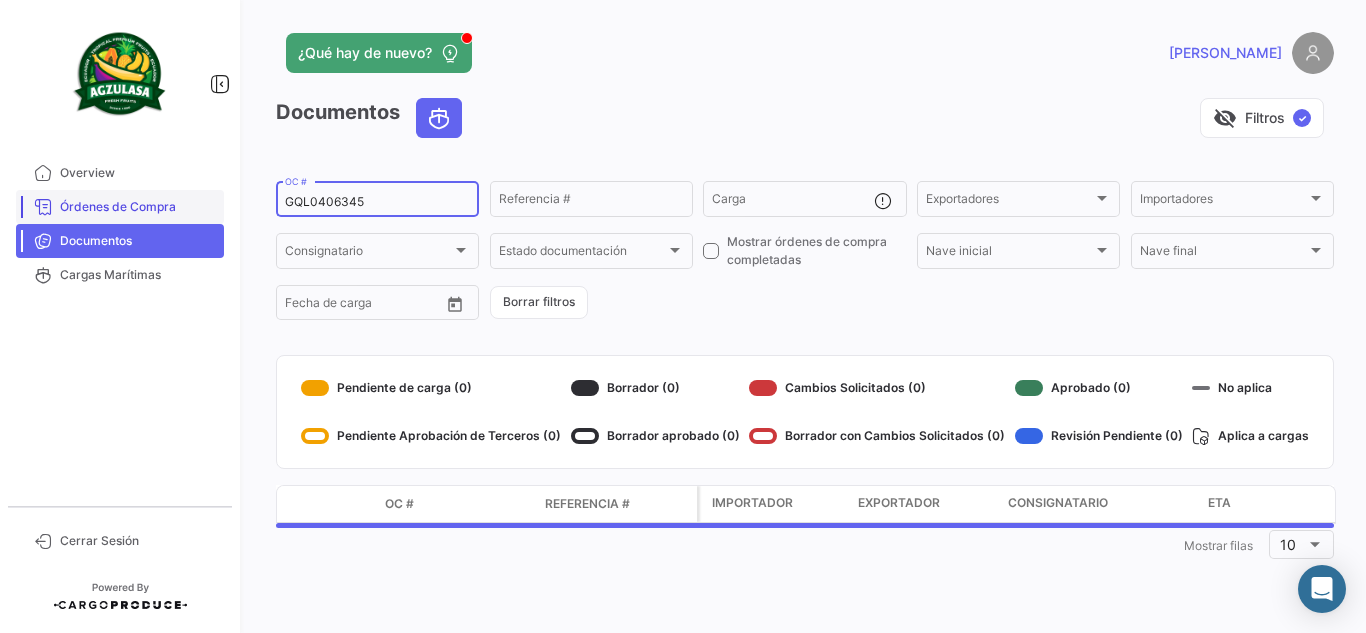 drag, startPoint x: 417, startPoint y: 204, endPoint x: 153, endPoint y: 217, distance: 264.3199 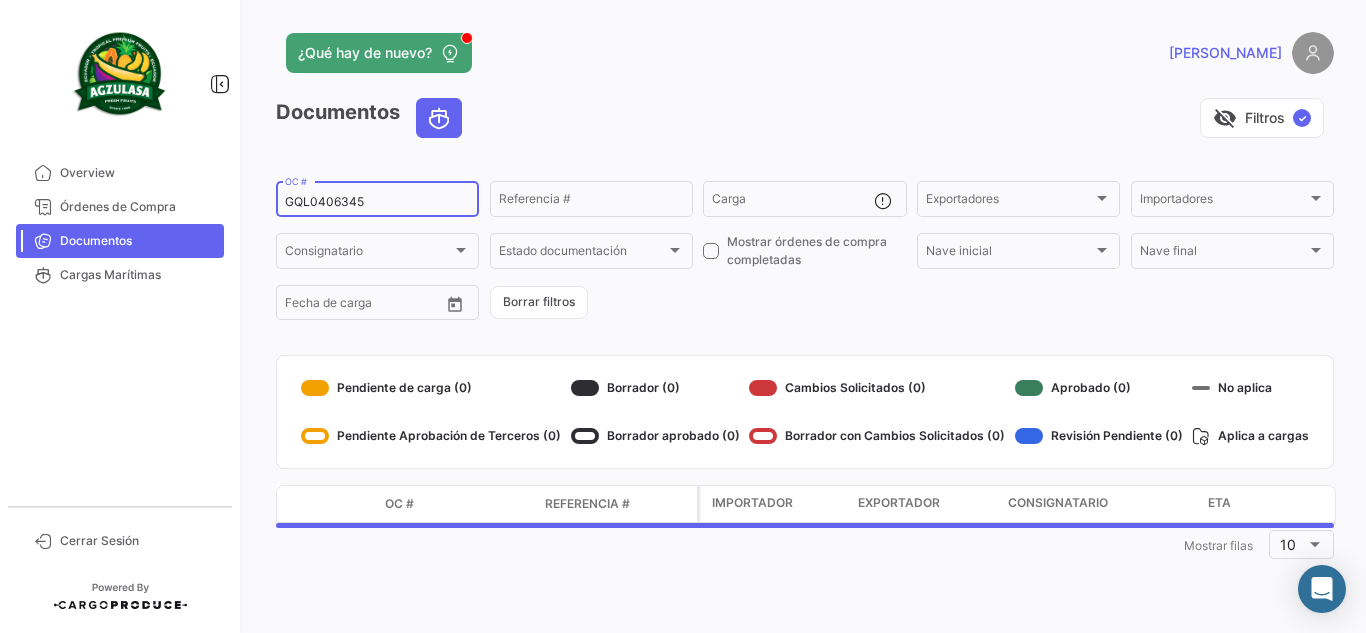 paste on "EBKG13537862" 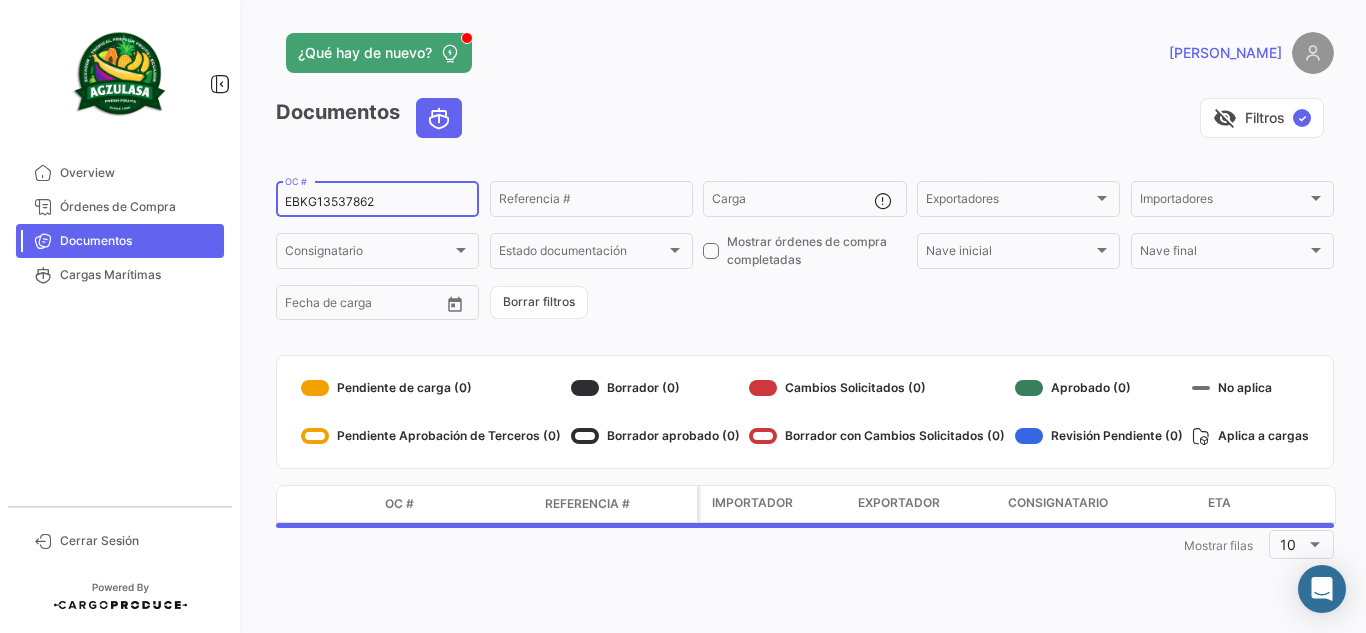 type on "EBKG13537862" 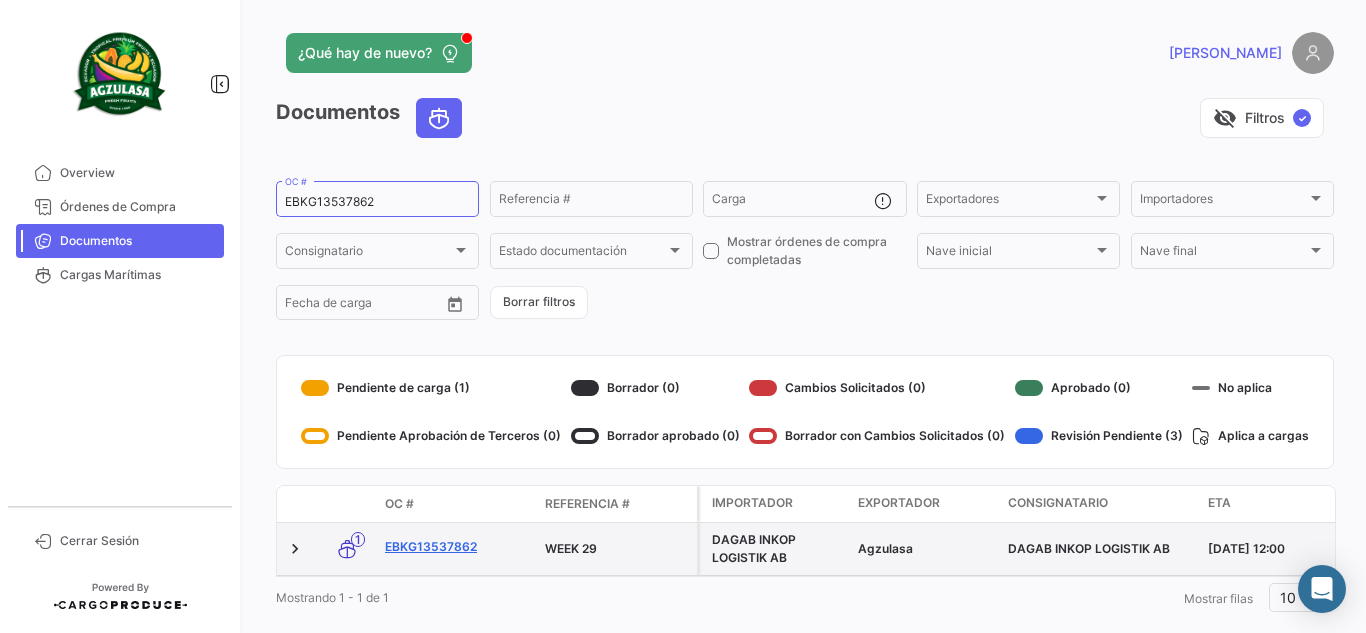 click on "EBKG13537862" 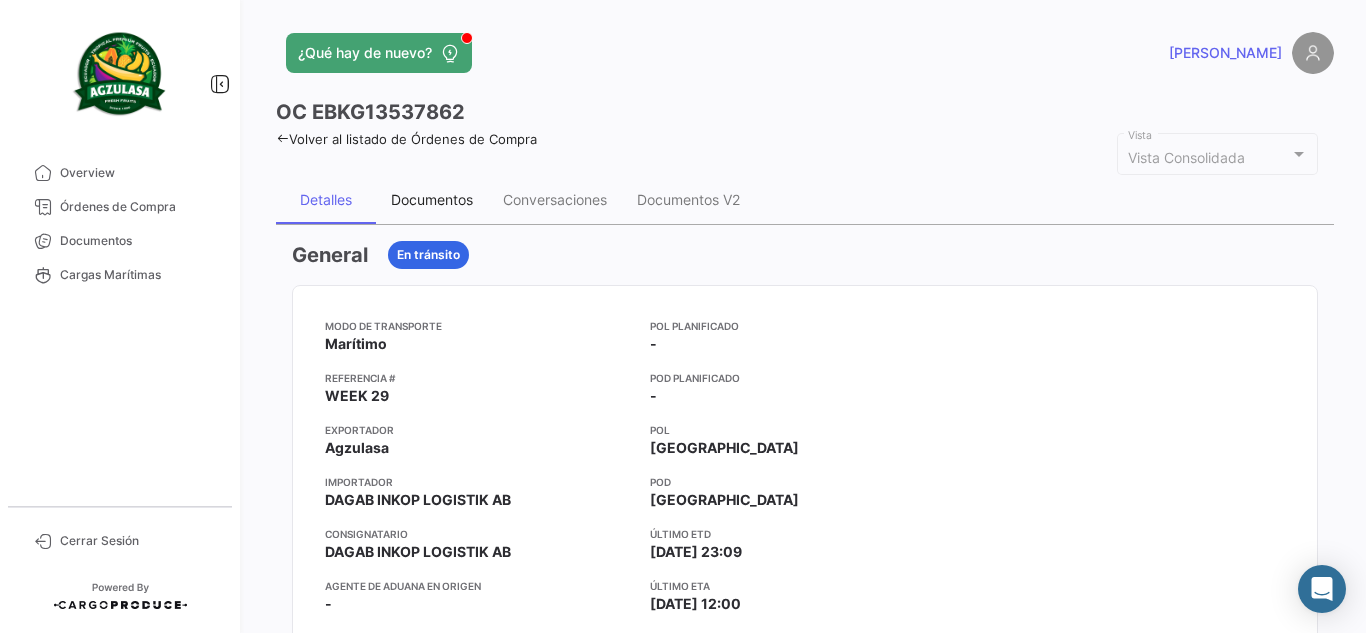 click on "Documentos" at bounding box center [432, 199] 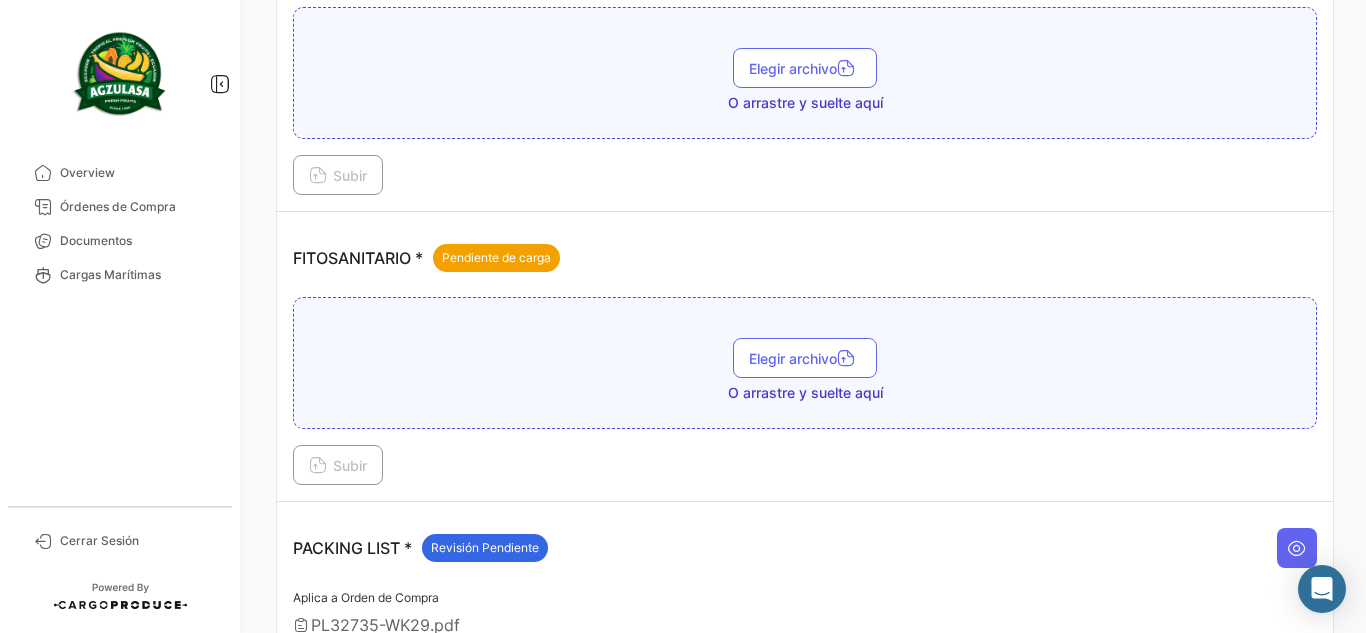 scroll, scrollTop: 900, scrollLeft: 0, axis: vertical 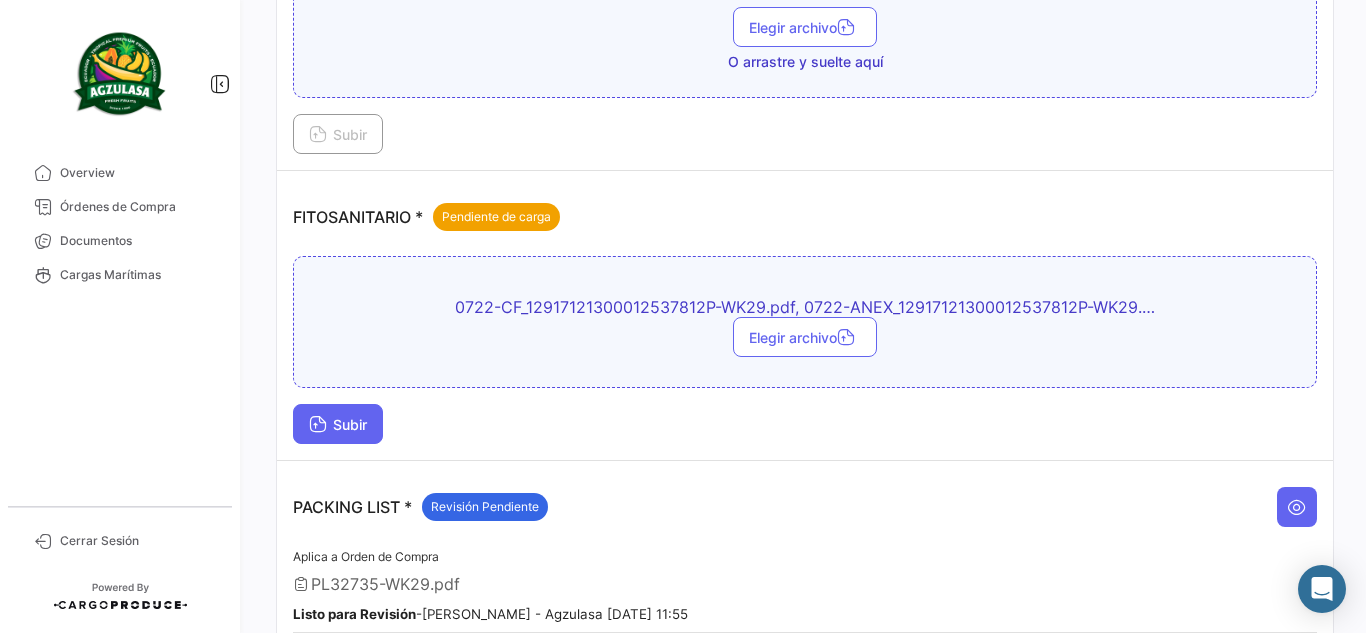 click on "Subir" at bounding box center (338, 424) 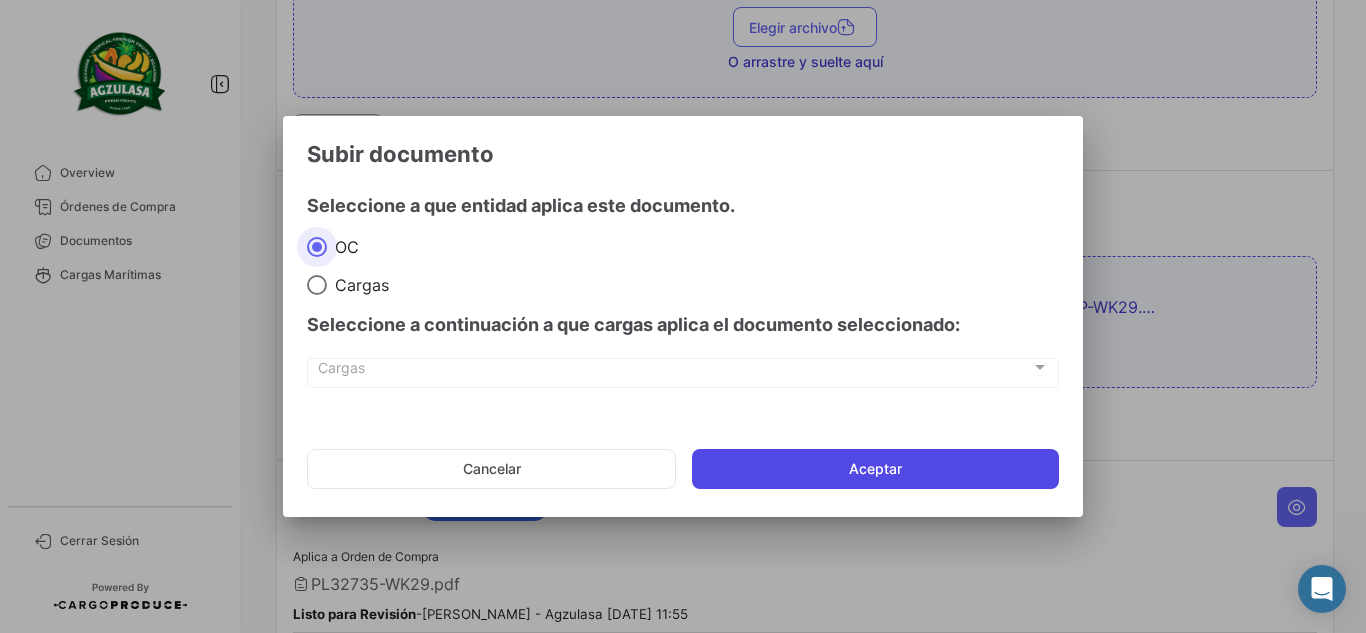 click on "Aceptar" 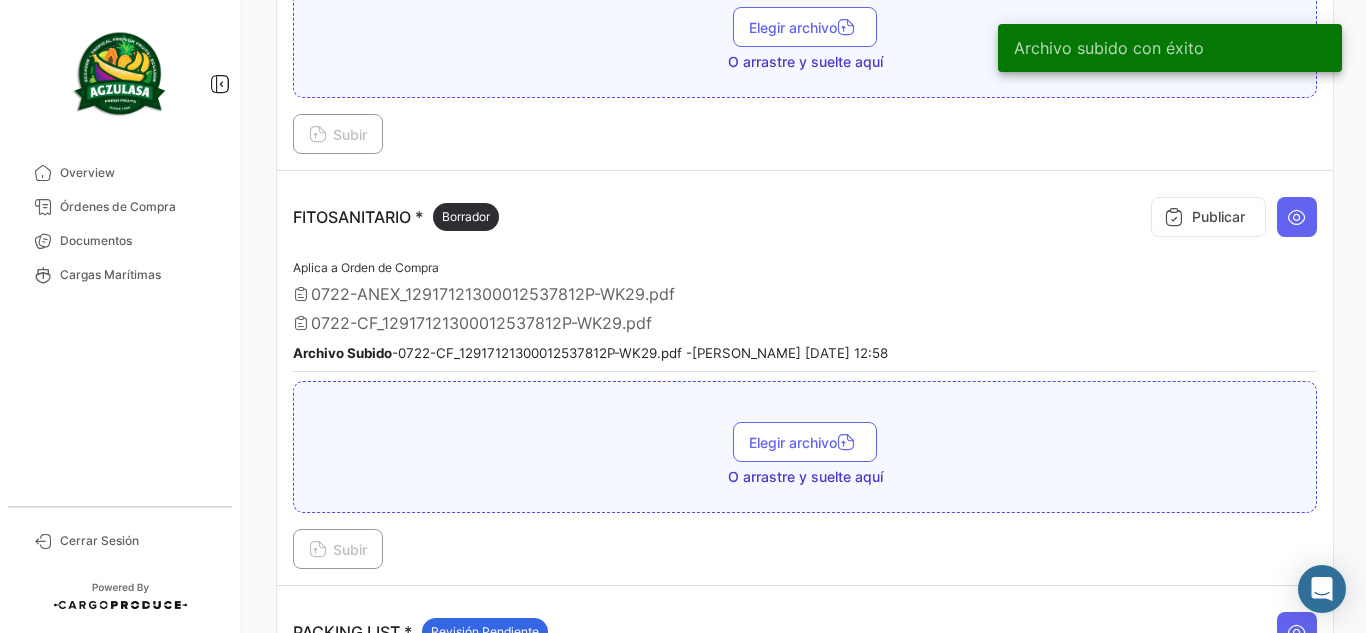 click on "Publicar" at bounding box center [1229, 217] 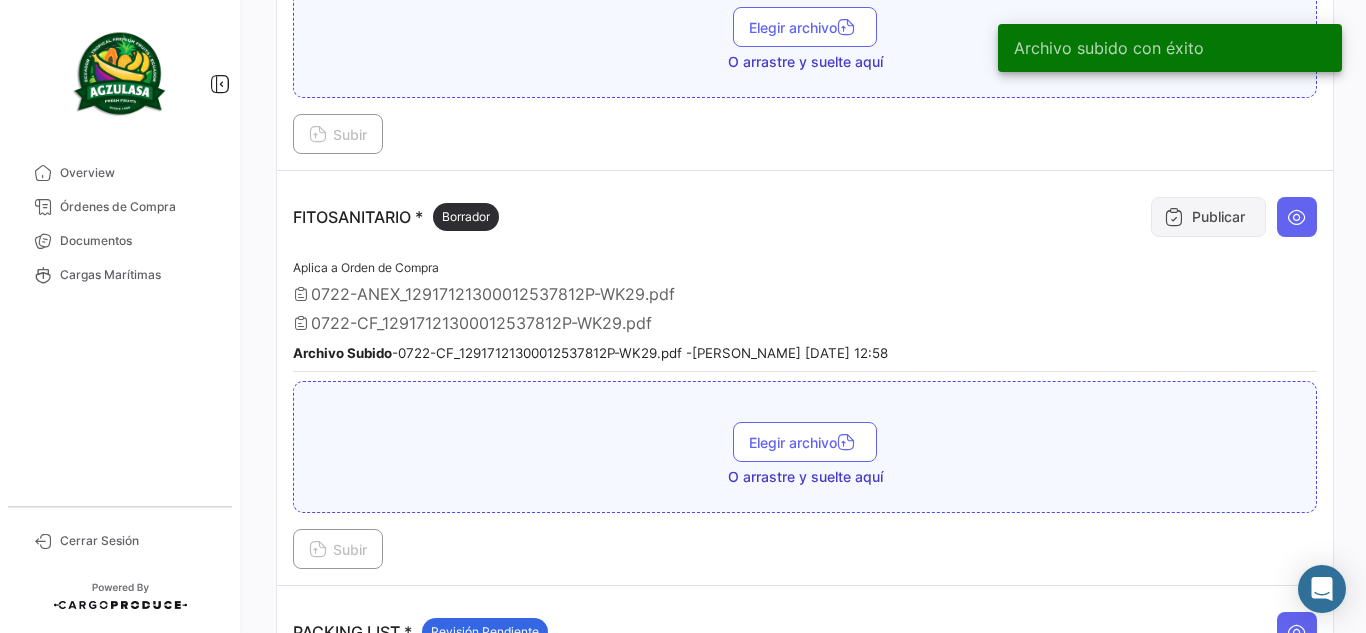 click on "Publicar" at bounding box center (1208, 217) 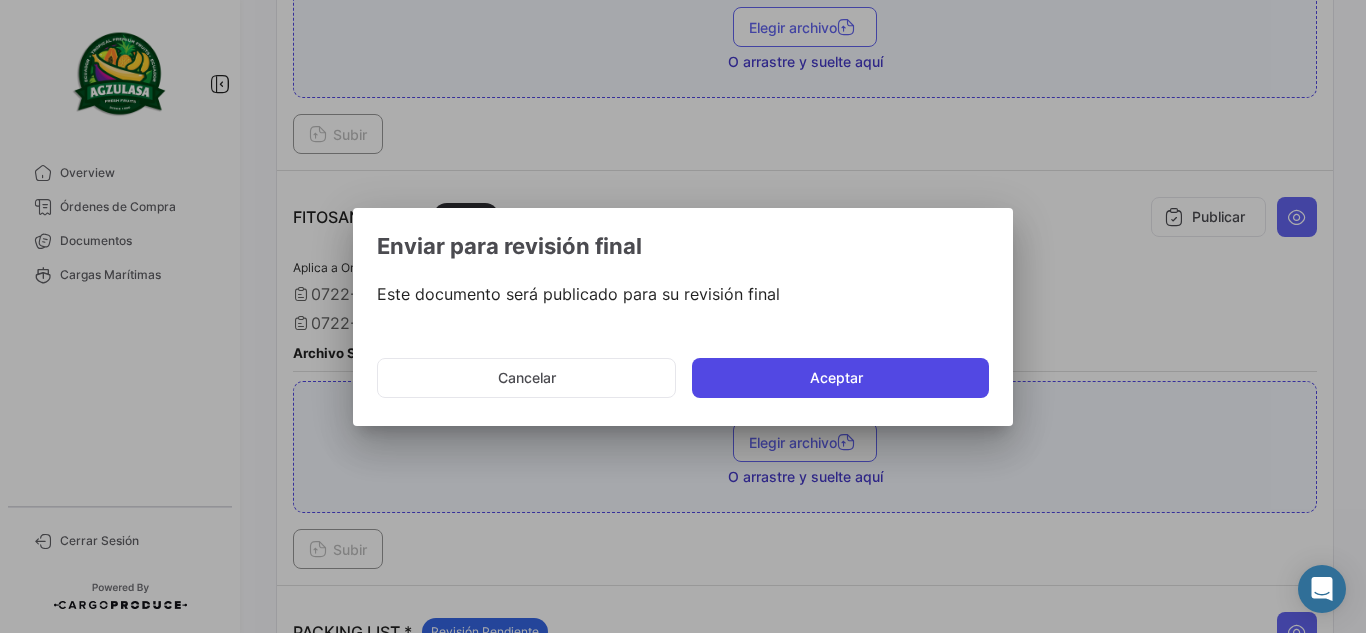 click on "Aceptar" 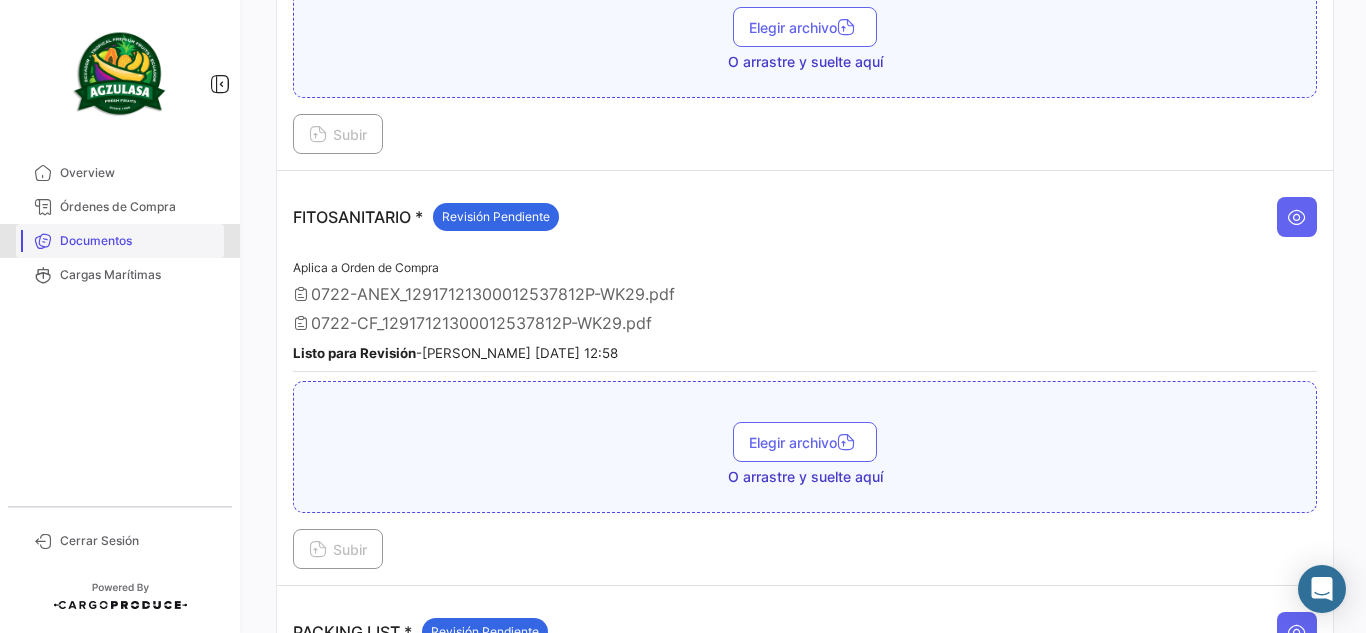 click on "Documentos" at bounding box center [138, 241] 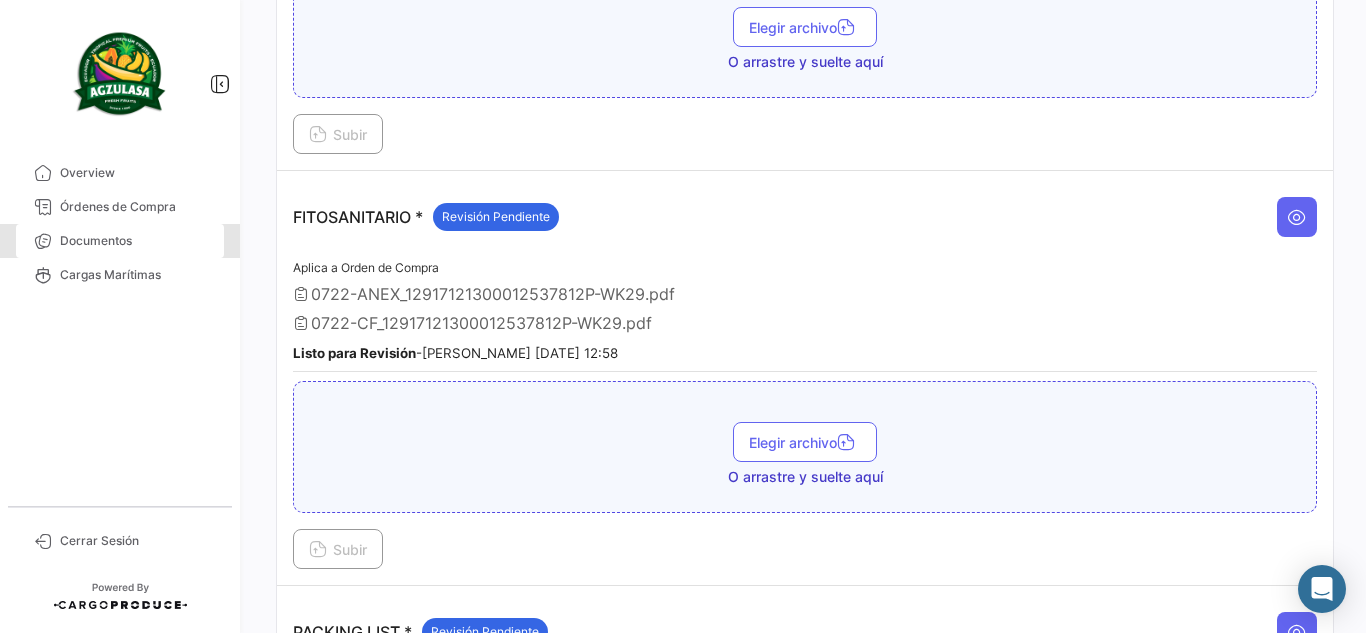 scroll, scrollTop: 0, scrollLeft: 0, axis: both 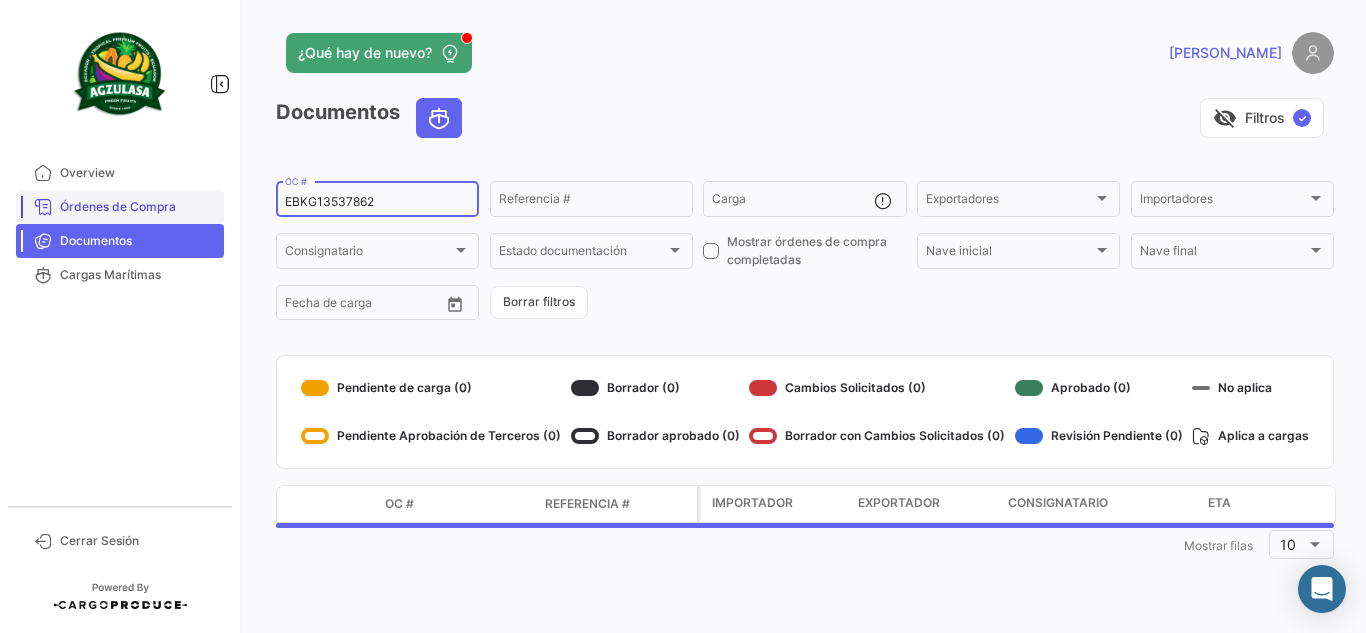 drag, startPoint x: 405, startPoint y: 206, endPoint x: 123, endPoint y: 185, distance: 282.78082 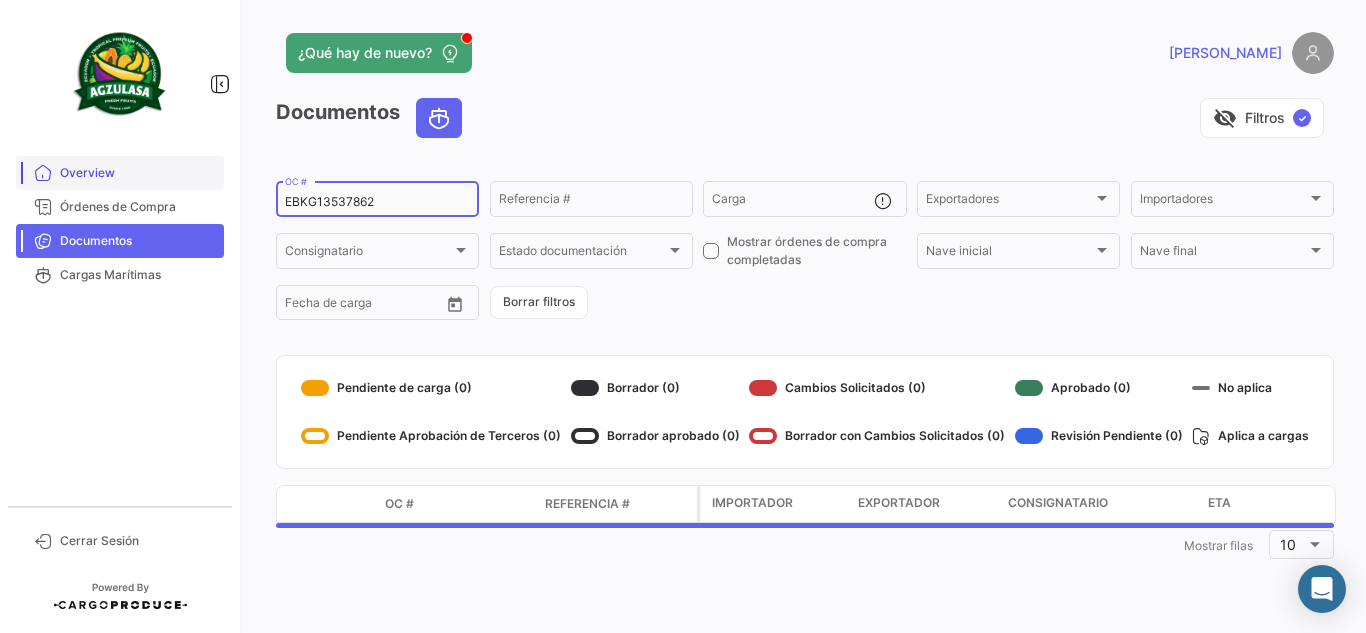 type 